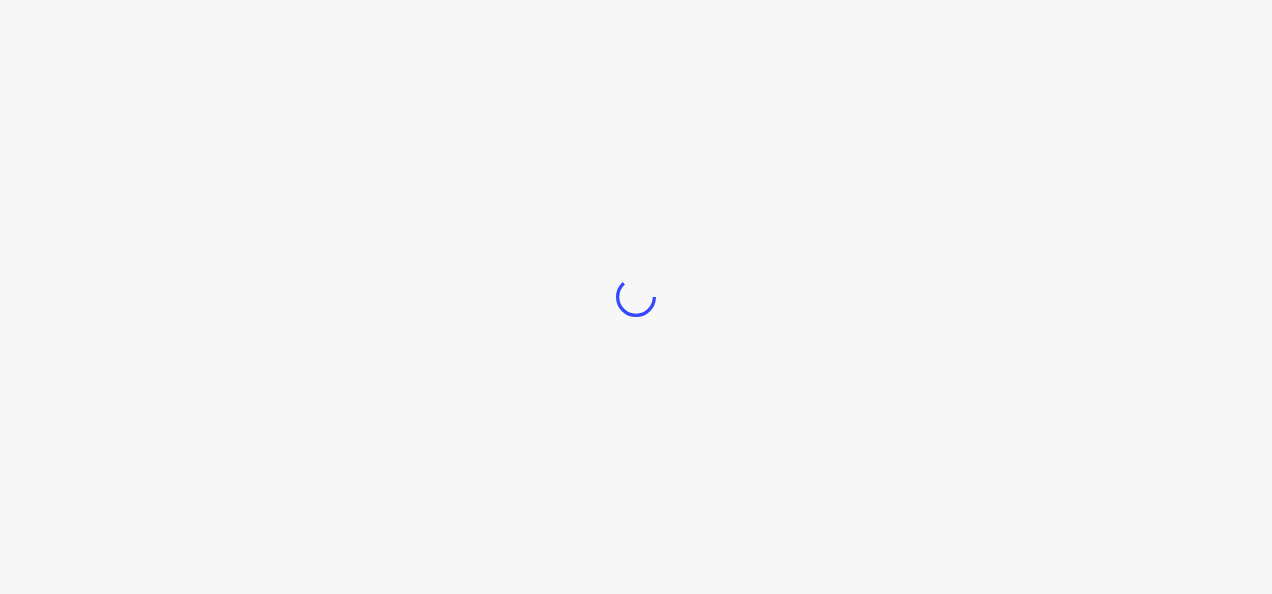 scroll, scrollTop: 0, scrollLeft: 0, axis: both 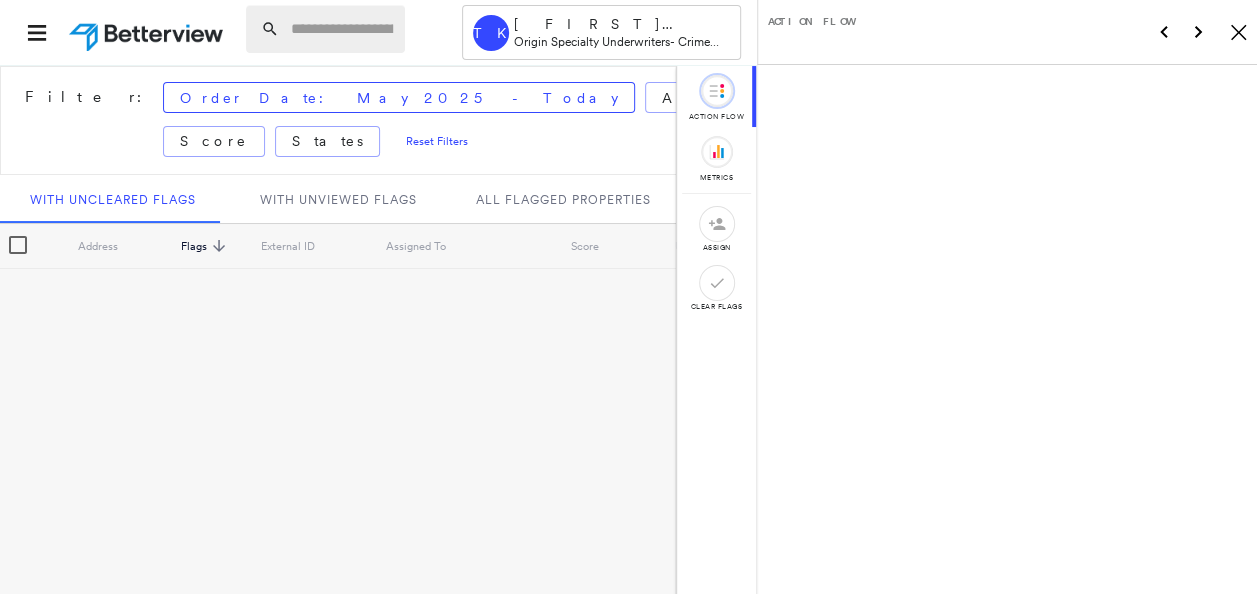 click at bounding box center (342, 29) 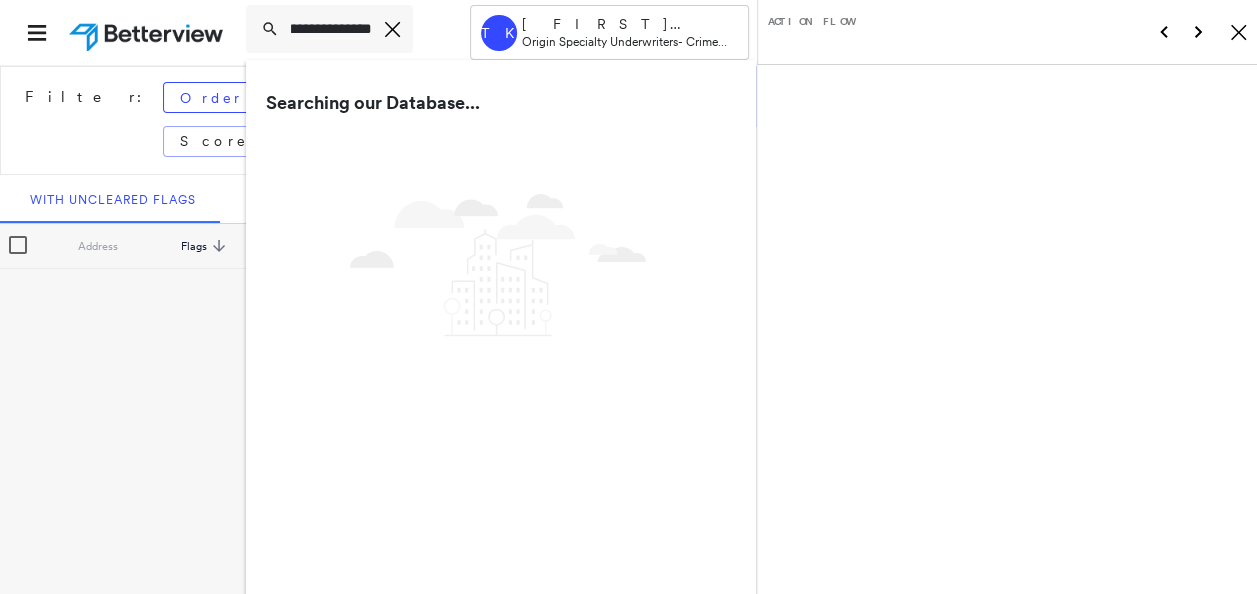 scroll, scrollTop: 0, scrollLeft: 54, axis: horizontal 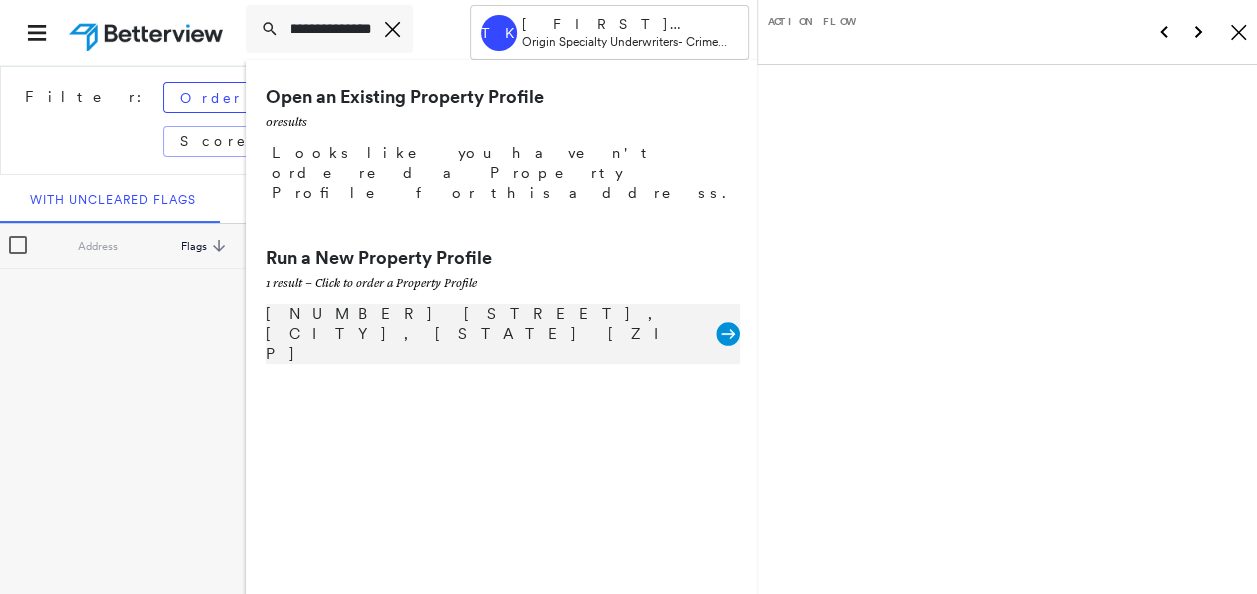 type on "**********" 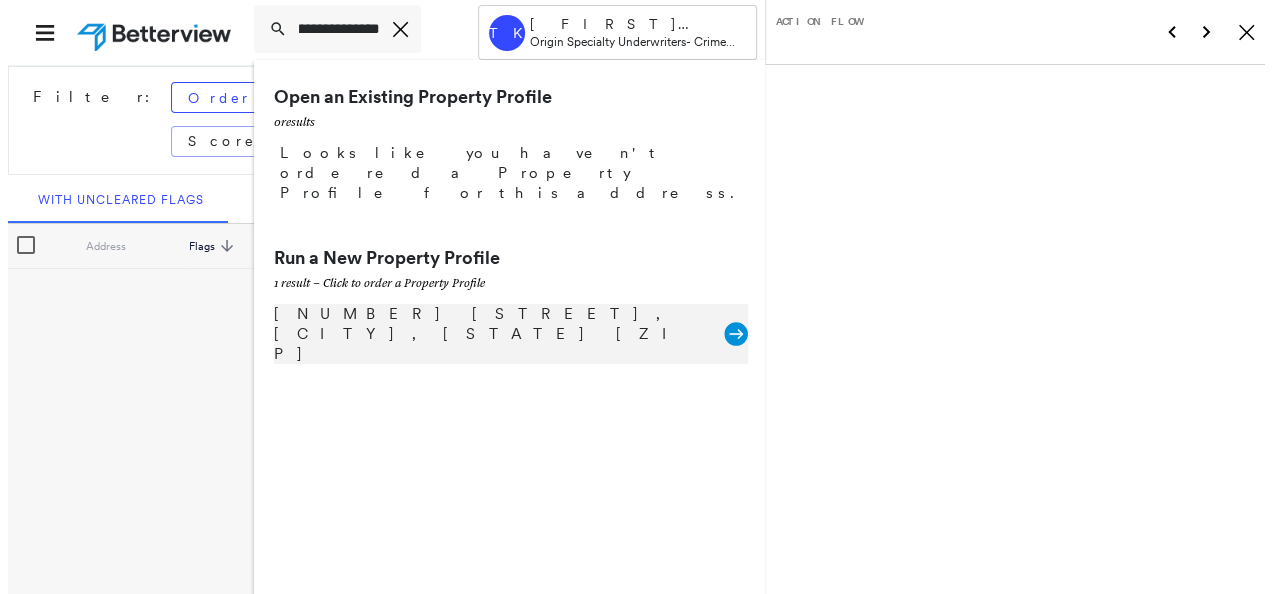 scroll, scrollTop: 0, scrollLeft: 0, axis: both 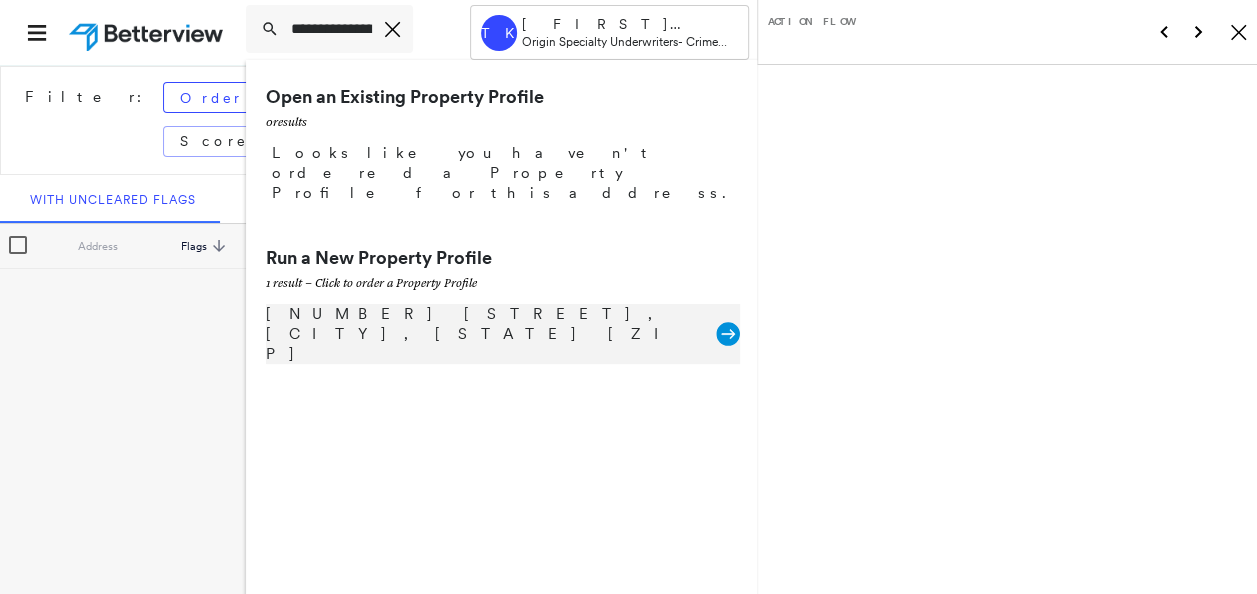 click 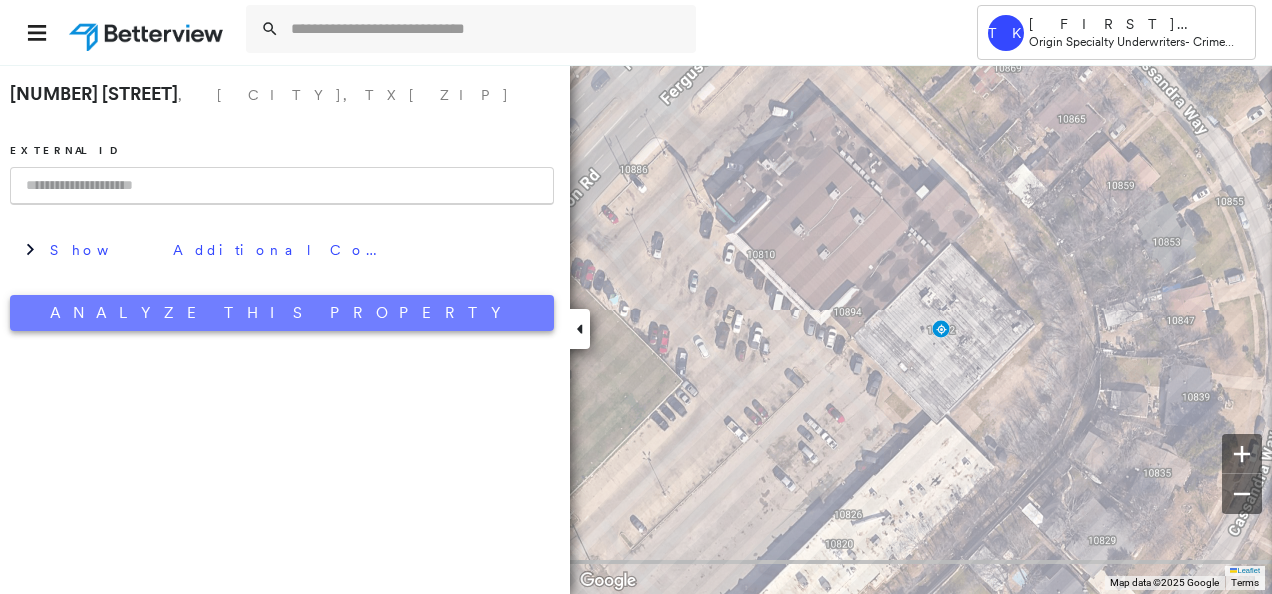 click on "Analyze This Property" at bounding box center (282, 313) 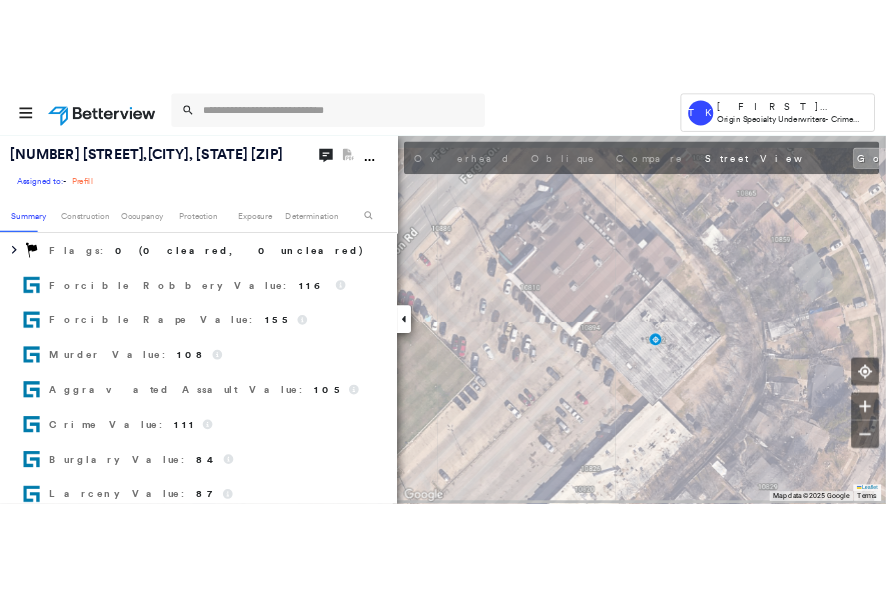 scroll, scrollTop: 402, scrollLeft: 0, axis: vertical 